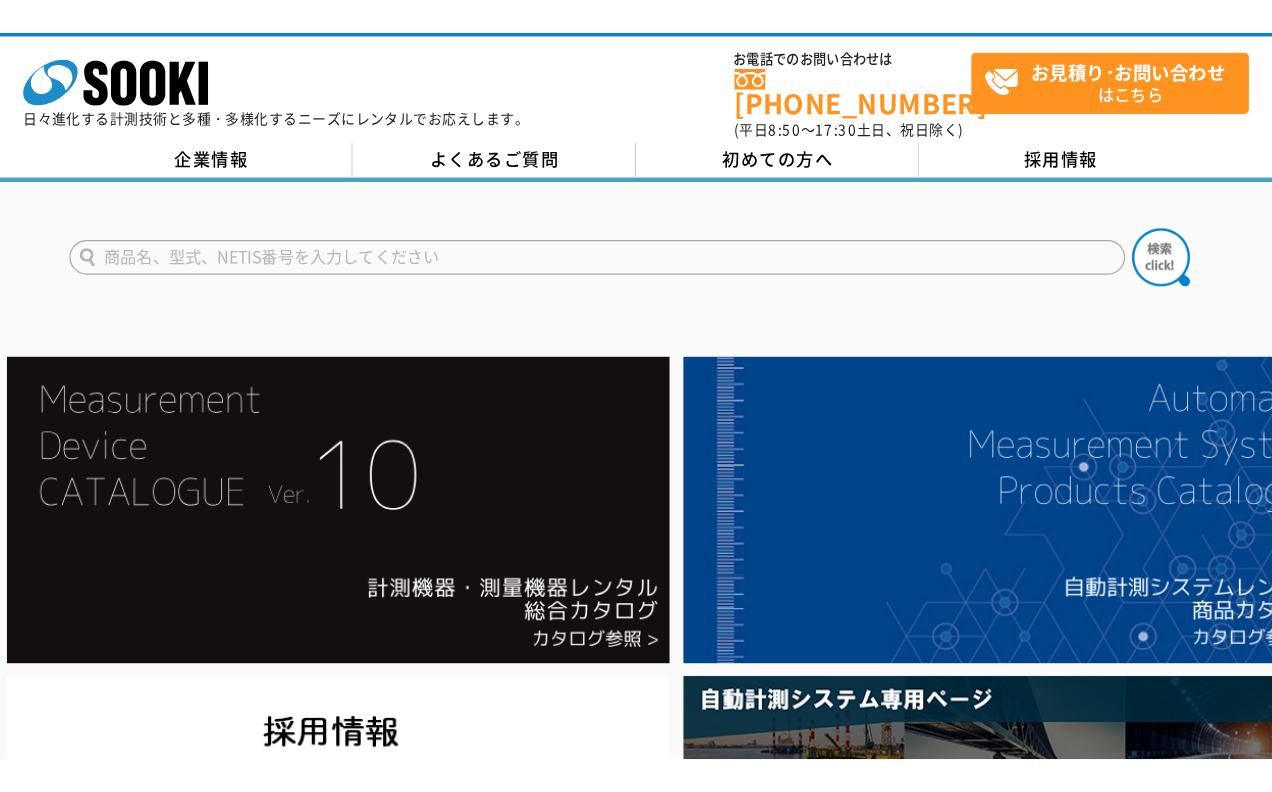 scroll, scrollTop: 0, scrollLeft: 0, axis: both 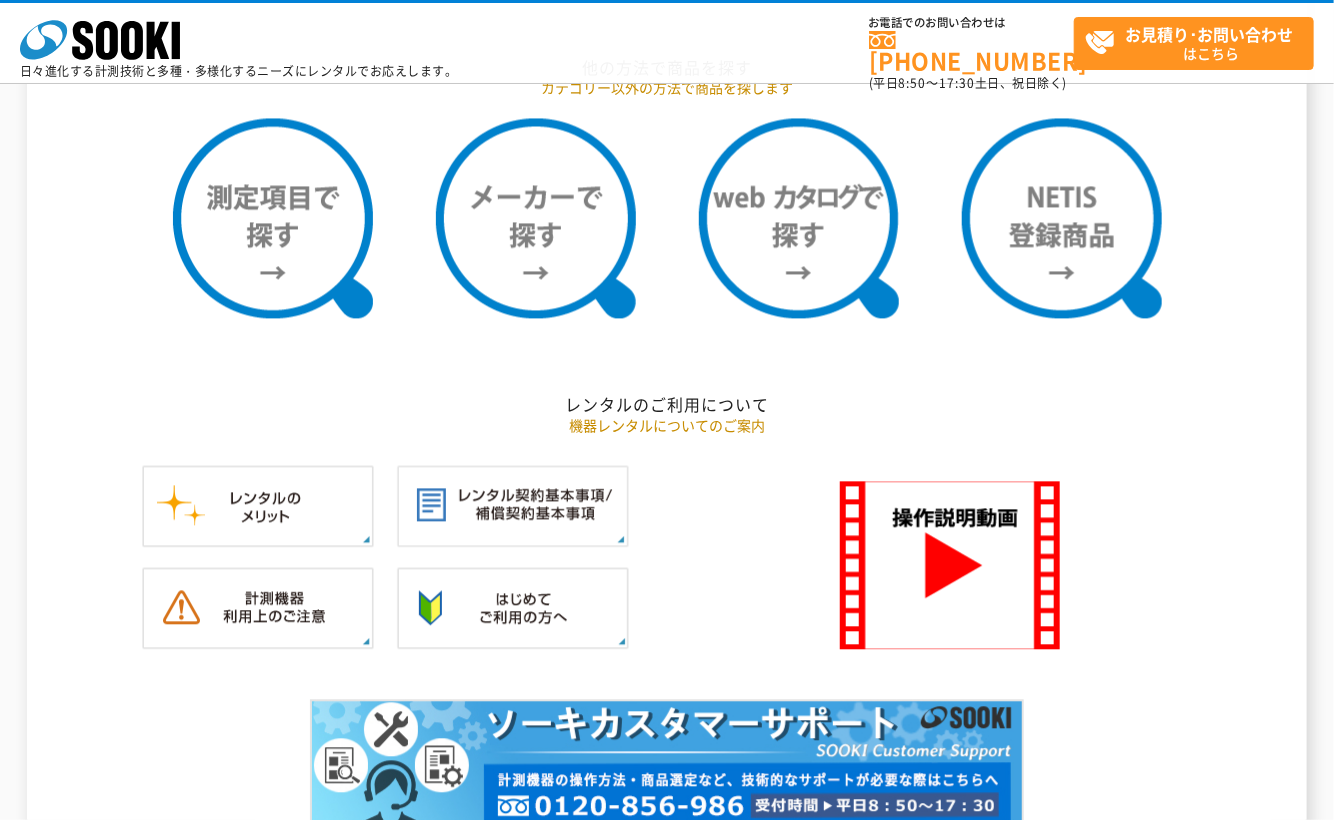 click at bounding box center (273, 218) 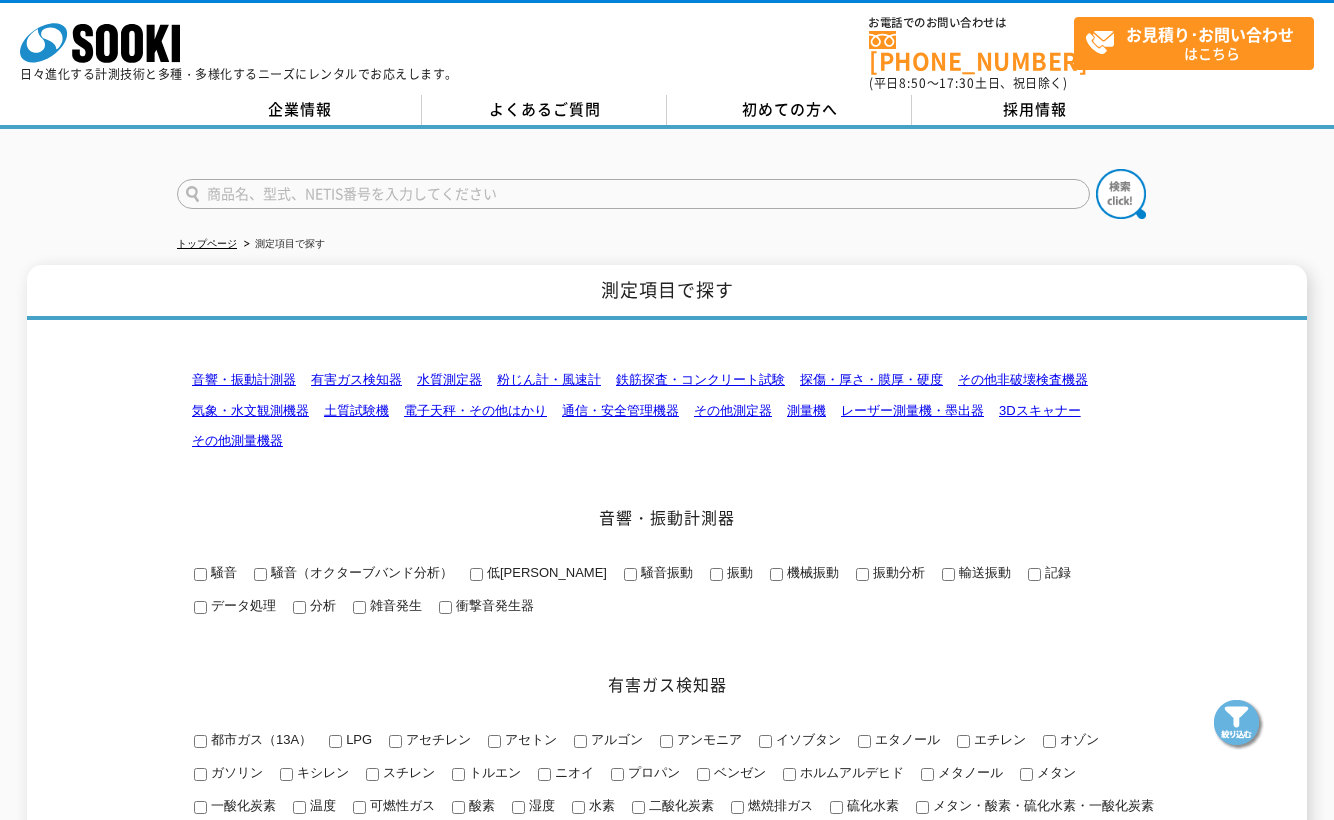 scroll, scrollTop: 0, scrollLeft: 0, axis: both 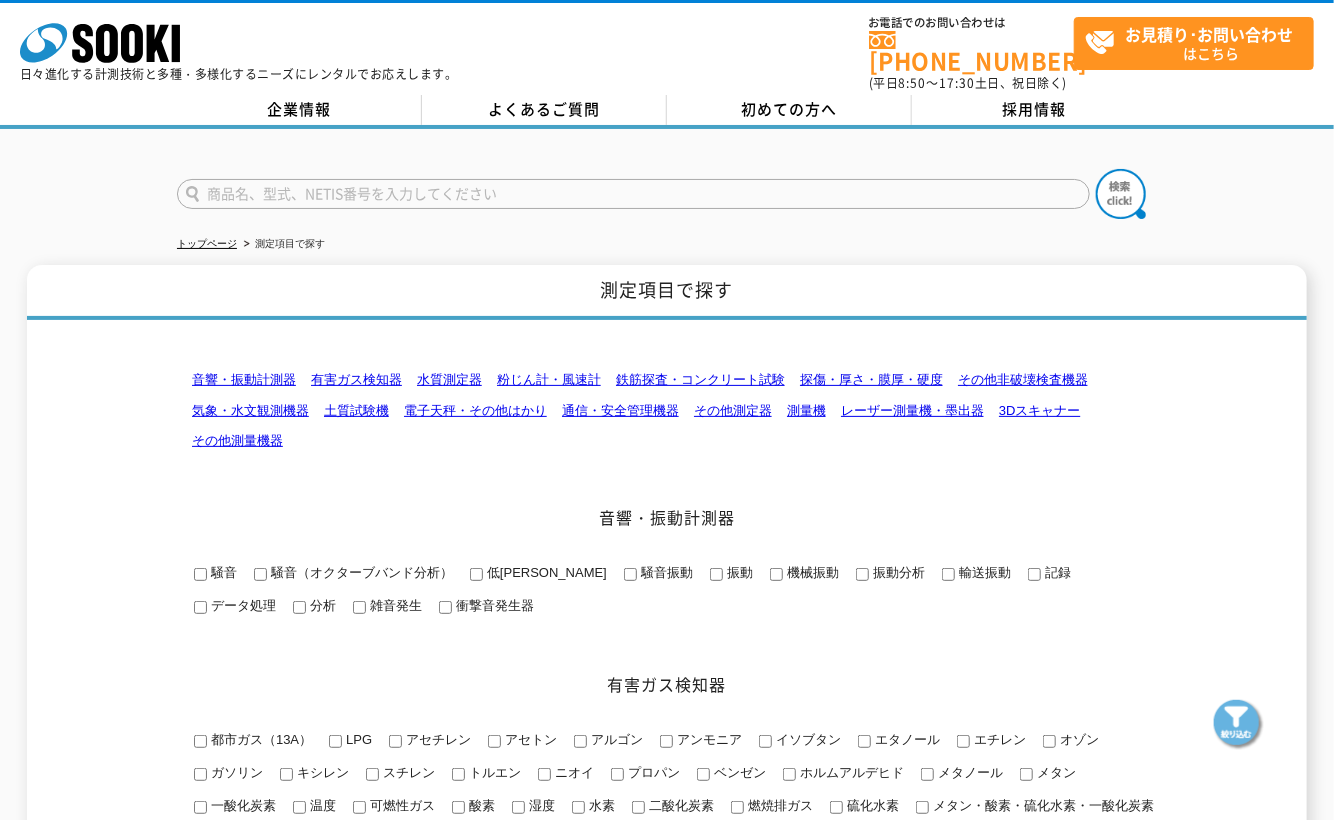 click at bounding box center (633, 194) 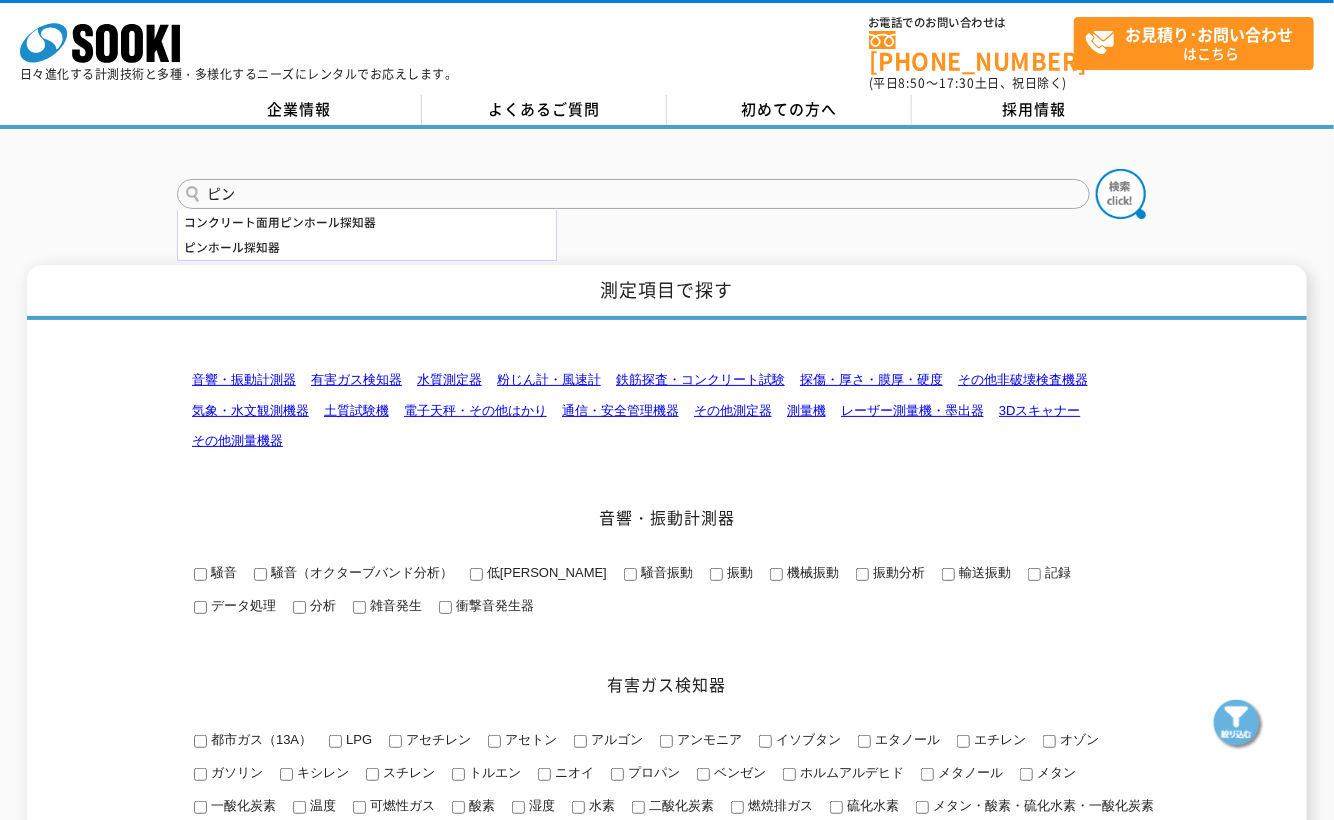 type on "ピ" 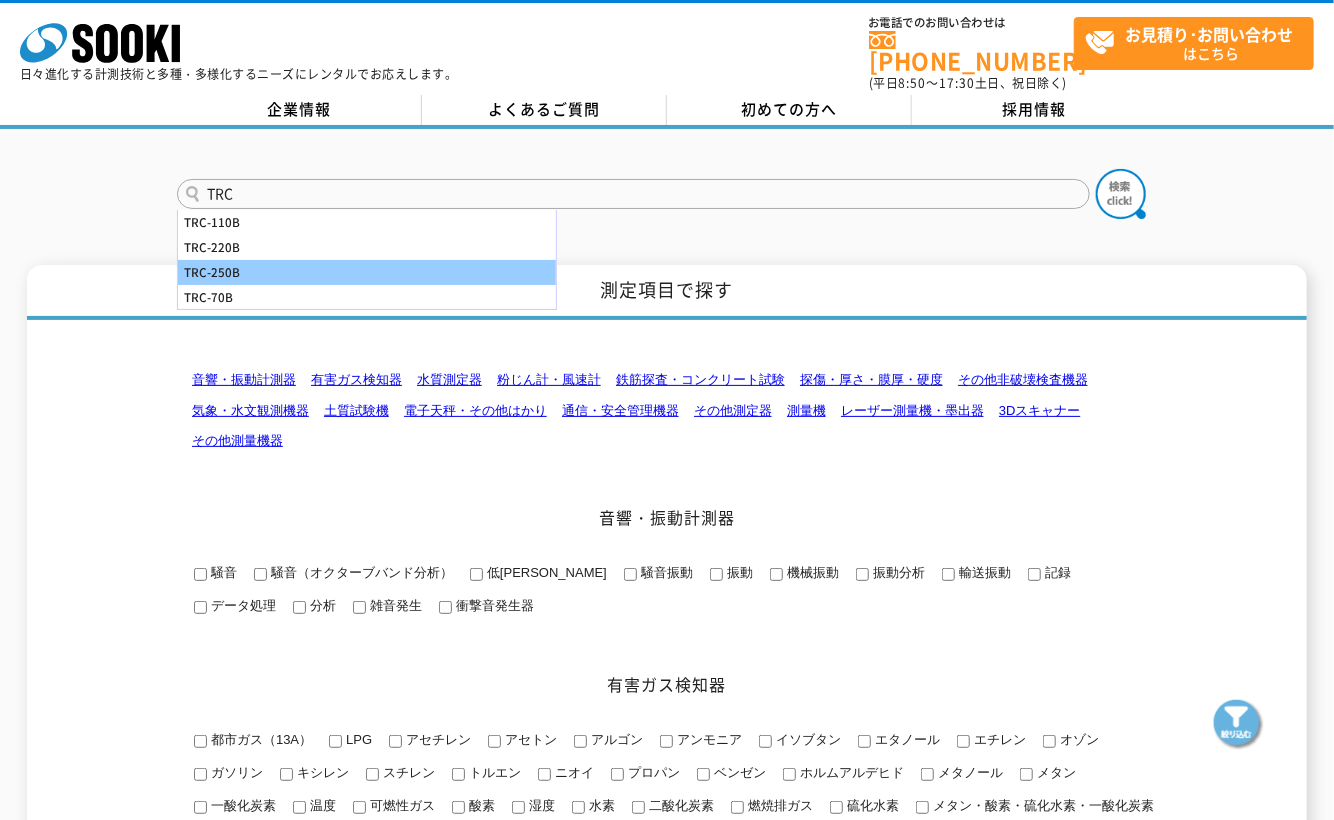 click on "TRC-250B" at bounding box center [367, 272] 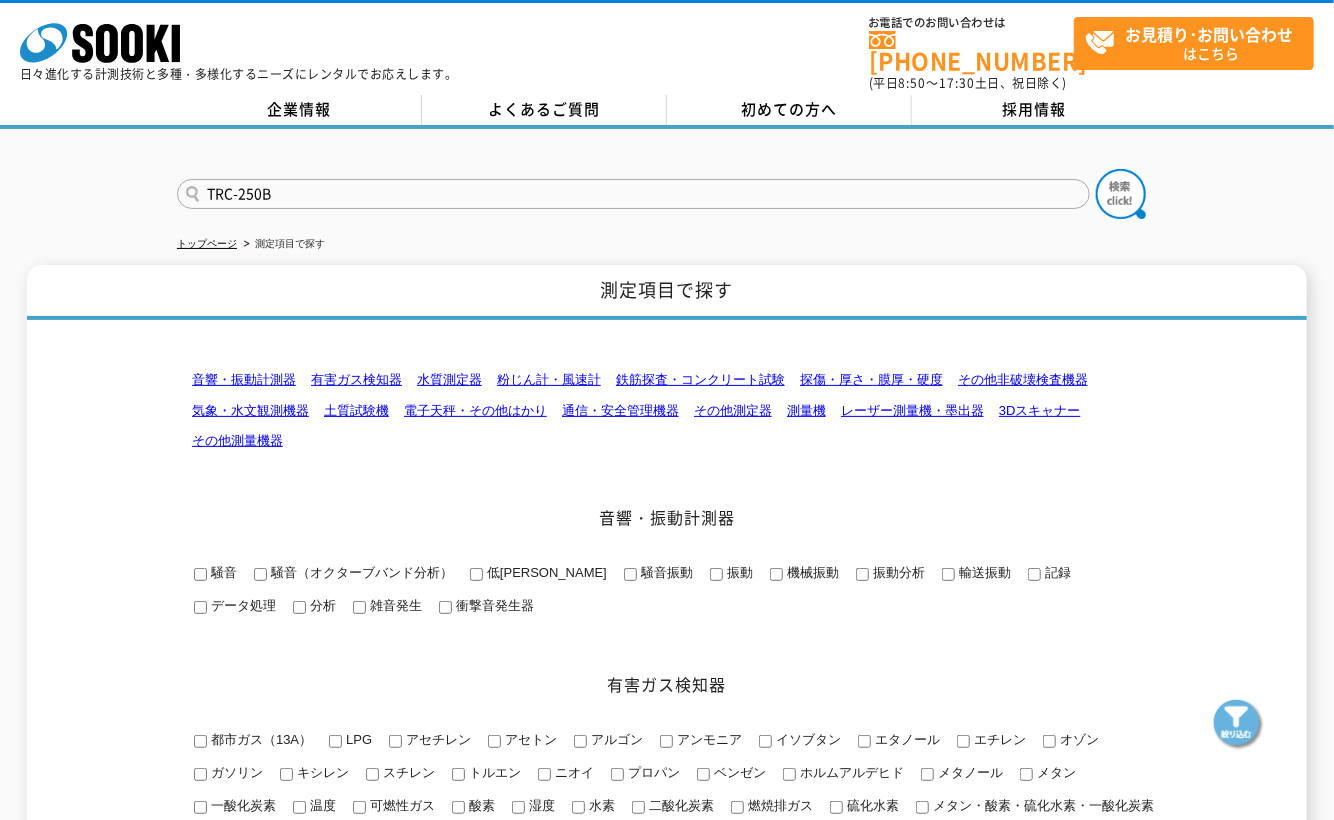 click at bounding box center [1121, 194] 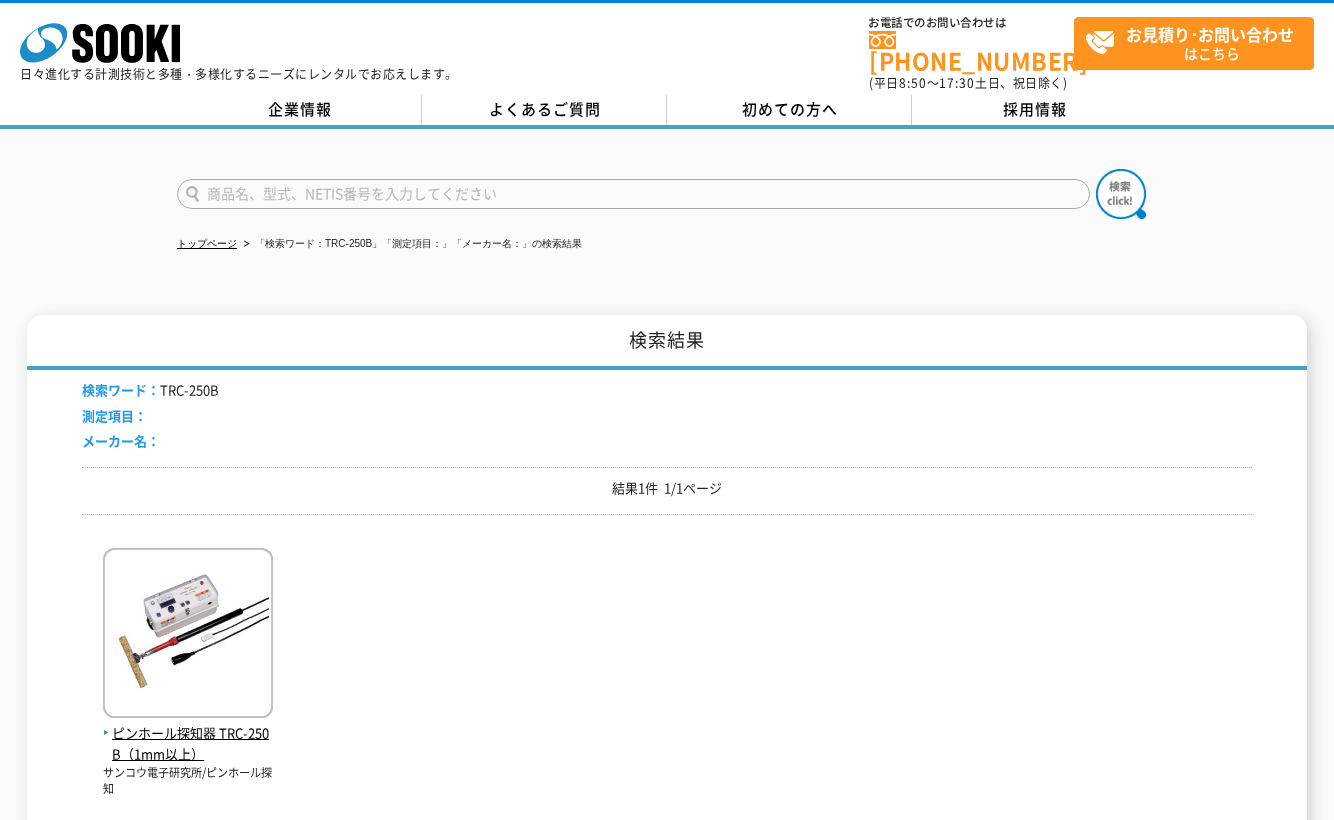scroll, scrollTop: 0, scrollLeft: 0, axis: both 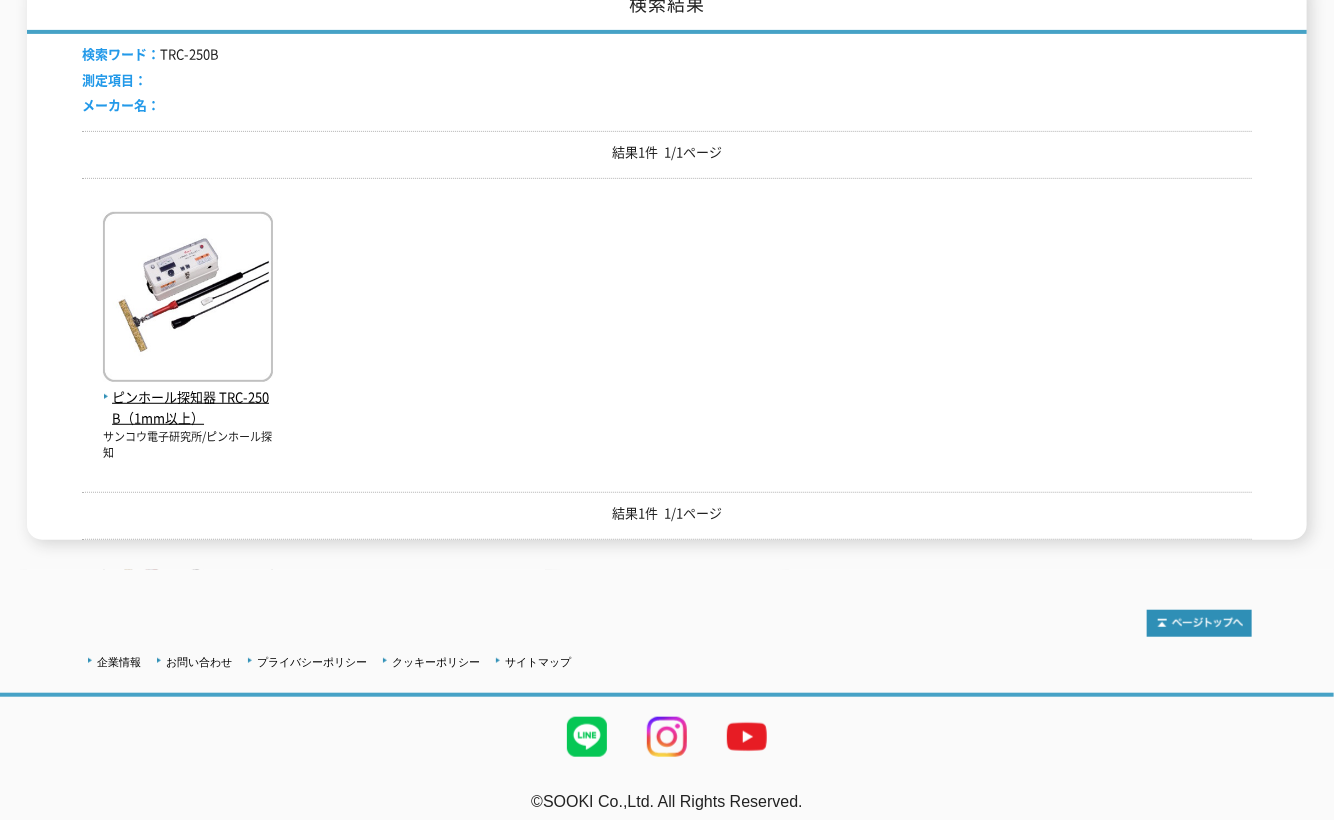 click on "ピンホール探知器 TRC-250B（1mm以上）" at bounding box center [188, 408] 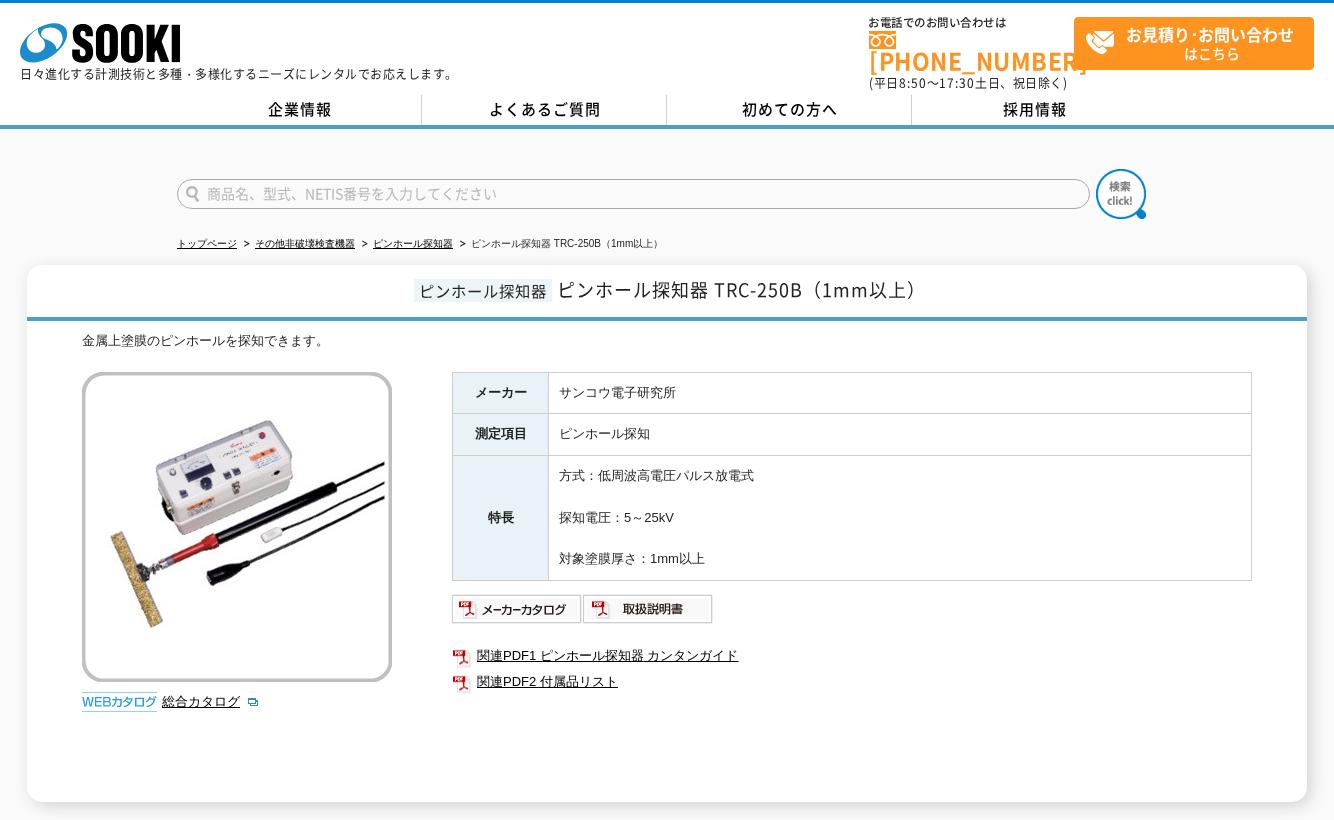 scroll, scrollTop: 0, scrollLeft: 0, axis: both 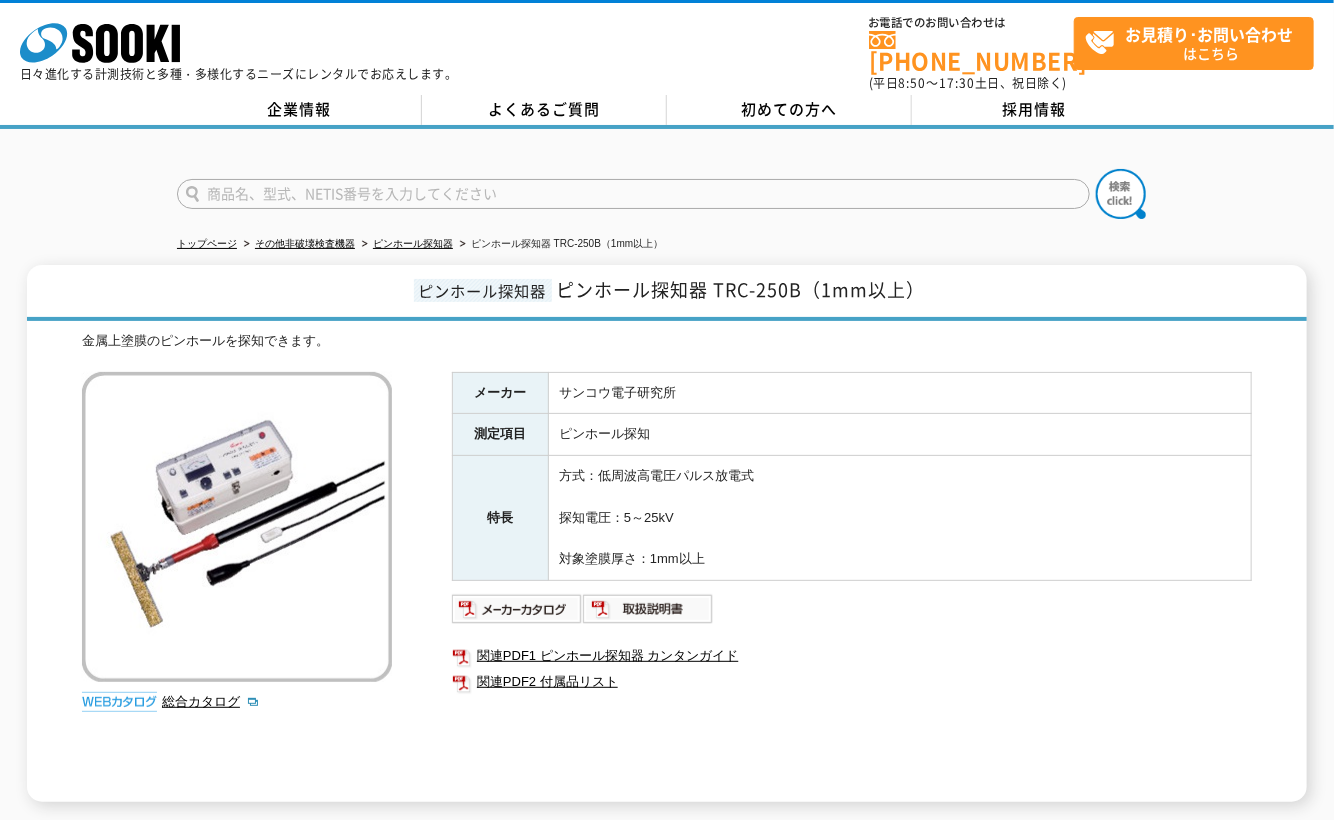 click at bounding box center (237, 527) 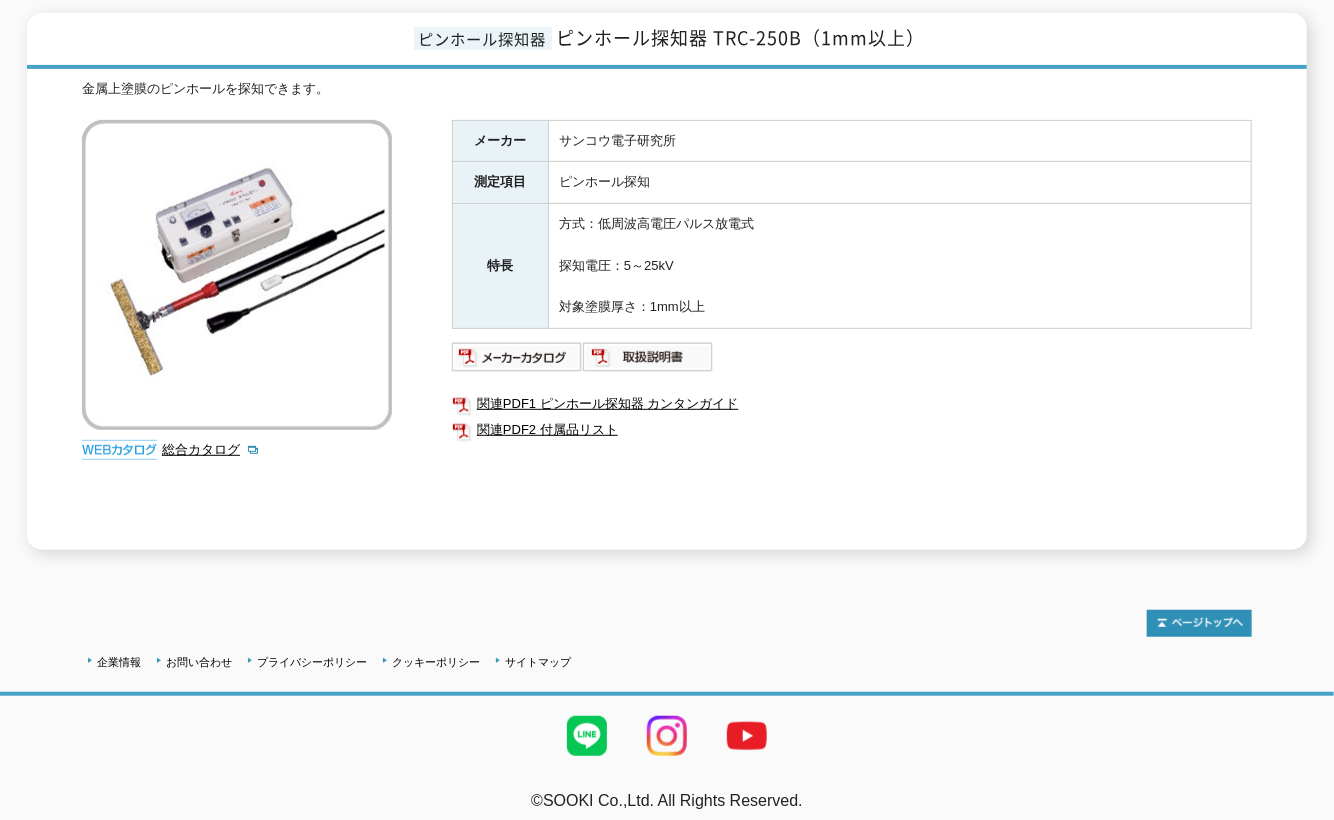 scroll, scrollTop: 0, scrollLeft: 0, axis: both 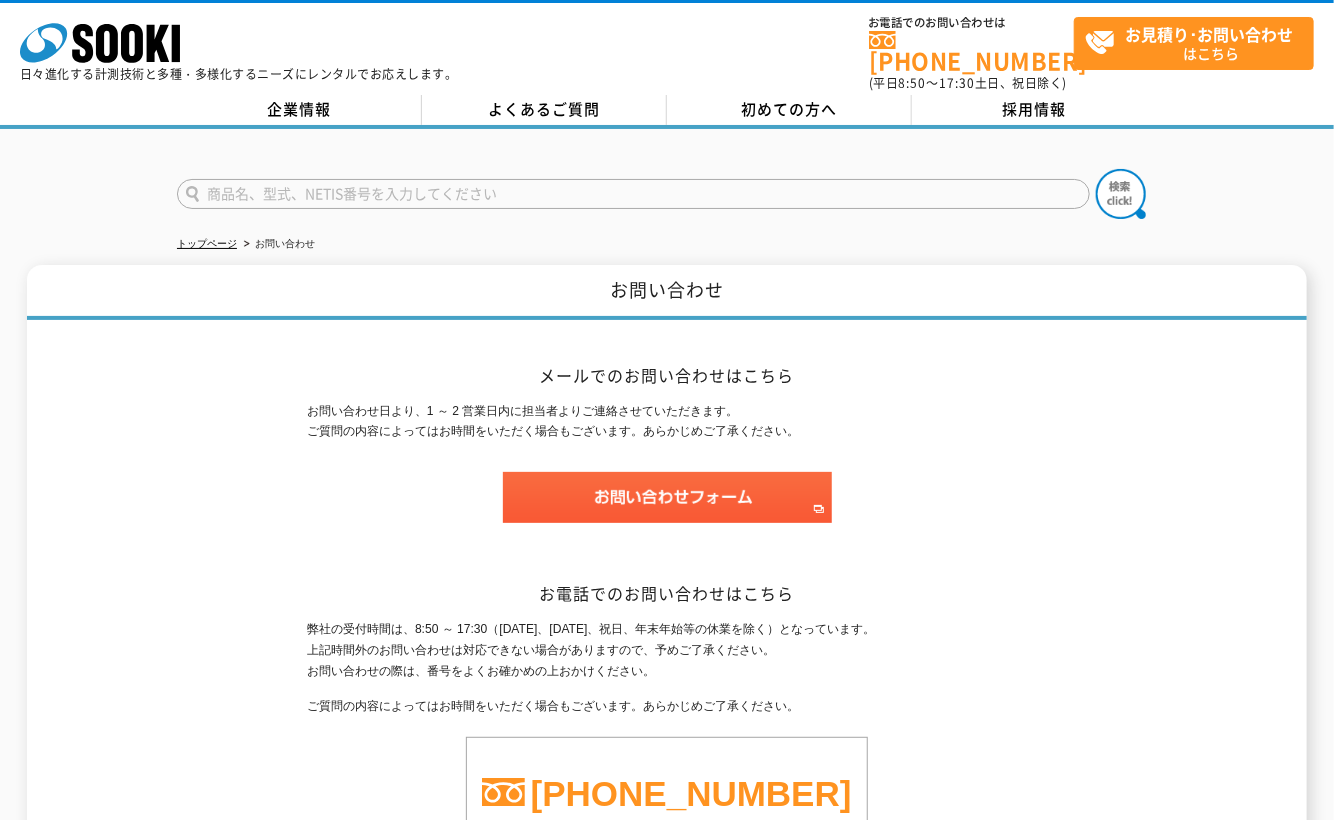 click at bounding box center [633, 194] 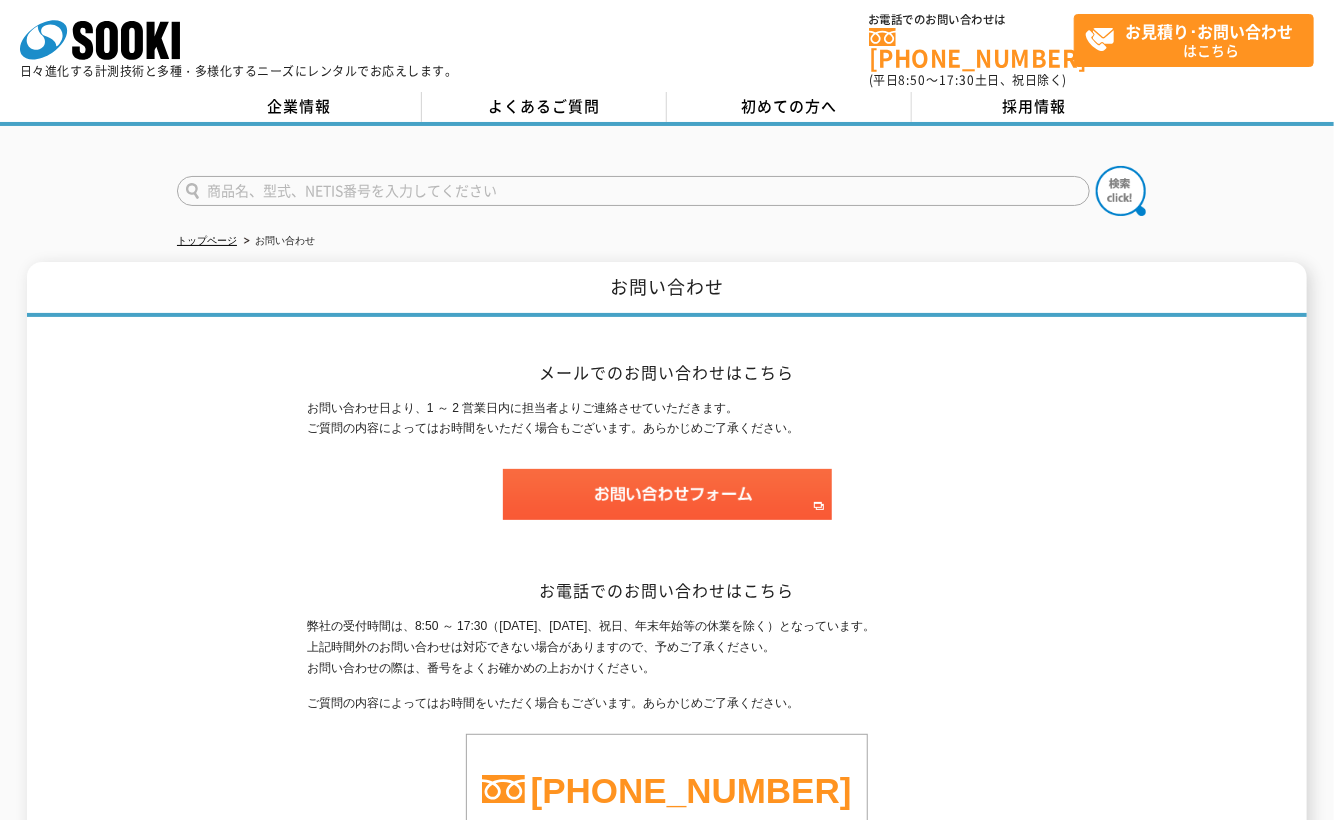 scroll, scrollTop: 0, scrollLeft: 0, axis: both 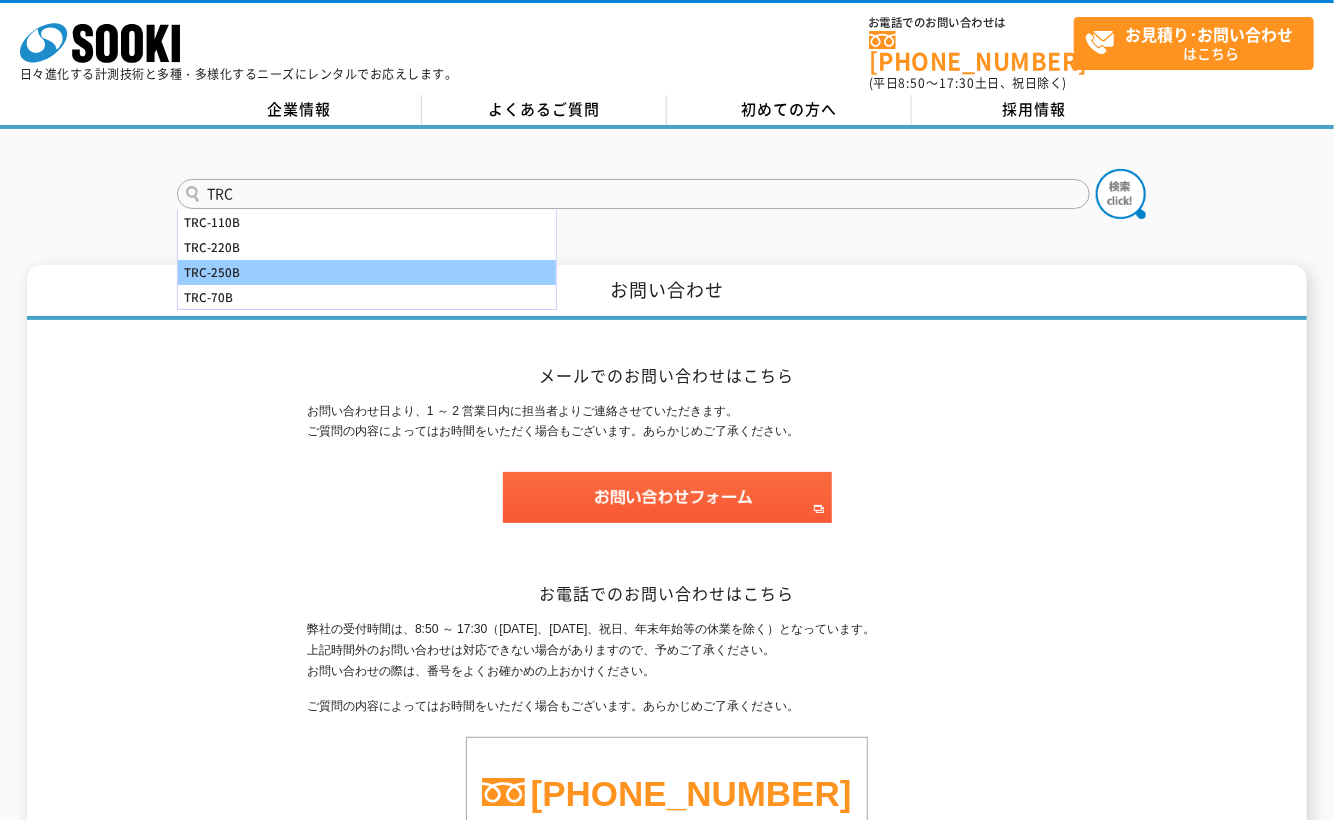 click on "TRC-250B" at bounding box center (367, 272) 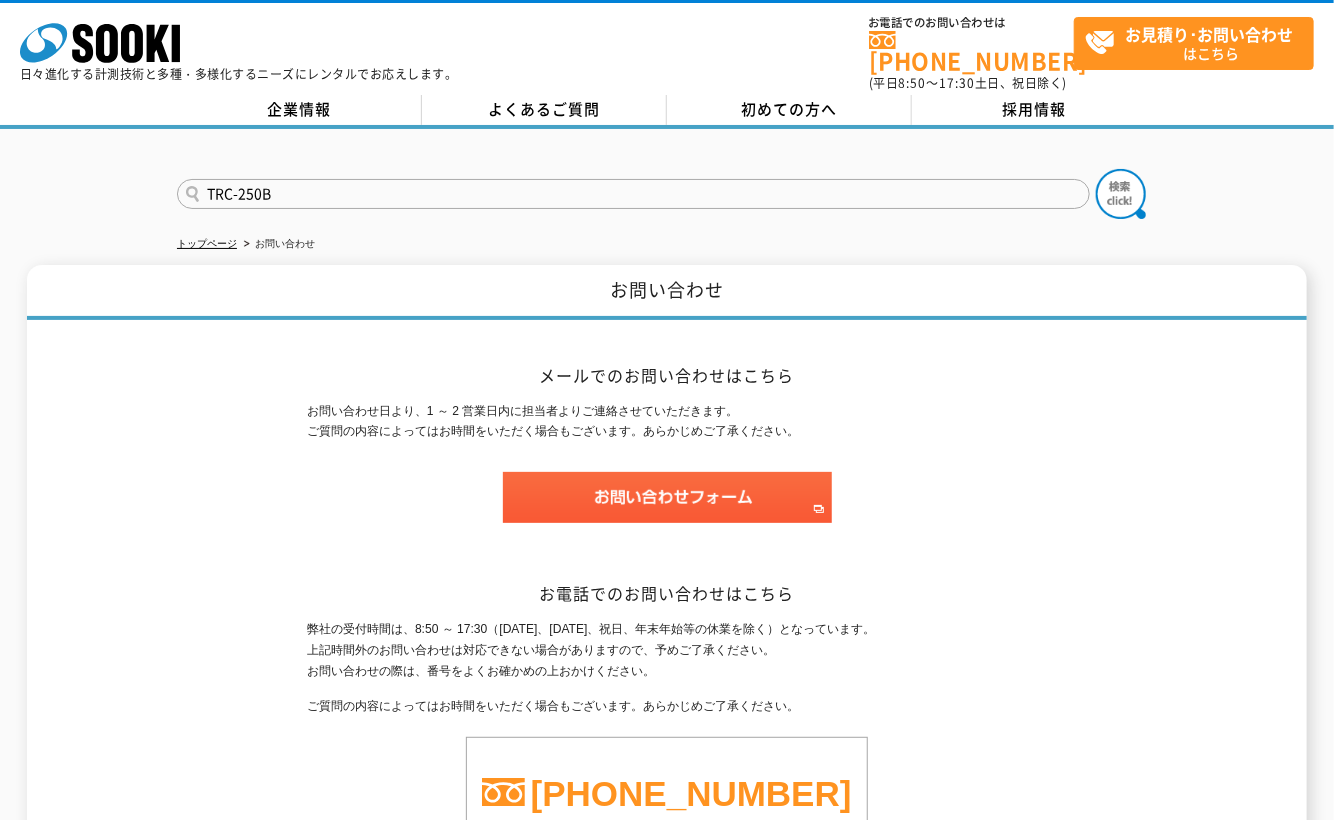 click at bounding box center [1121, 194] 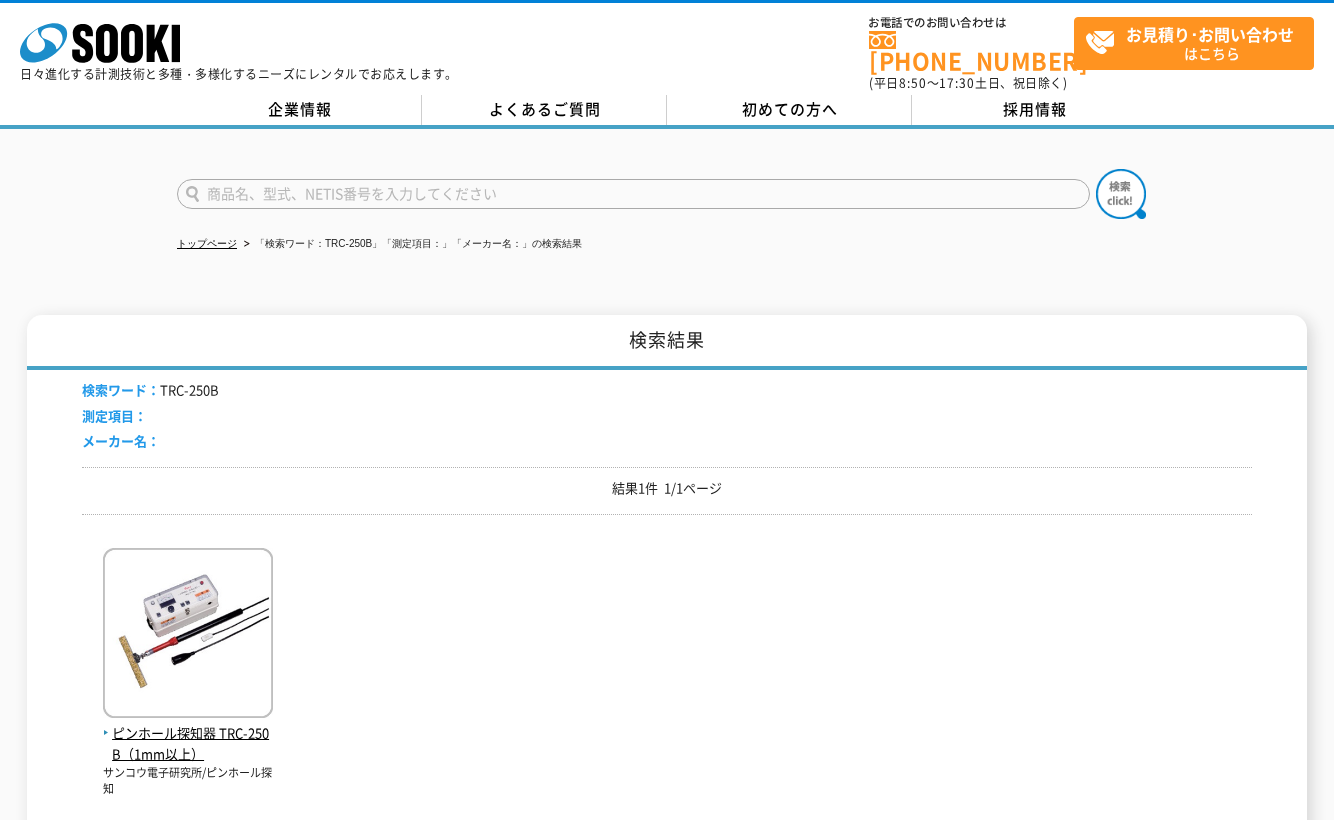 scroll, scrollTop: 0, scrollLeft: 0, axis: both 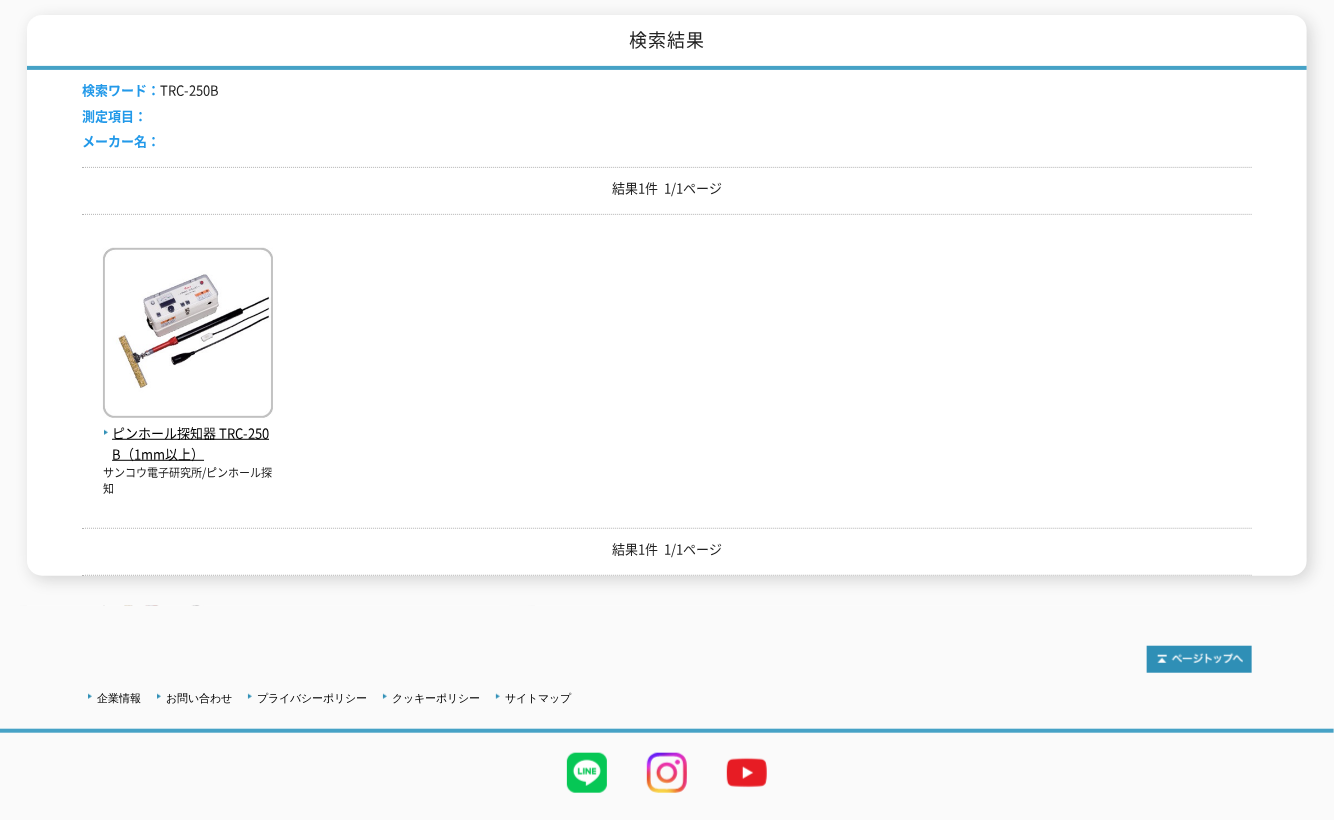 click at bounding box center (188, 335) 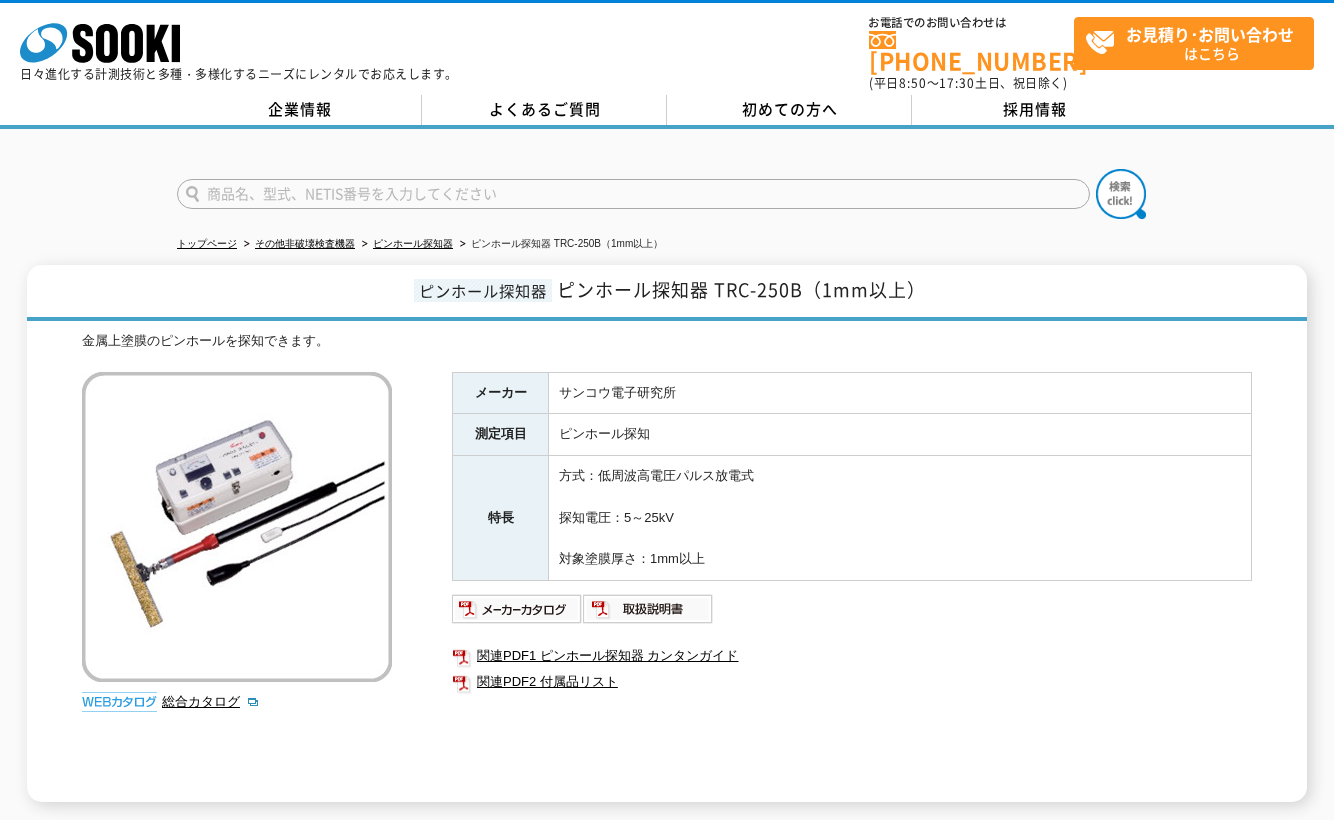 scroll, scrollTop: 0, scrollLeft: 0, axis: both 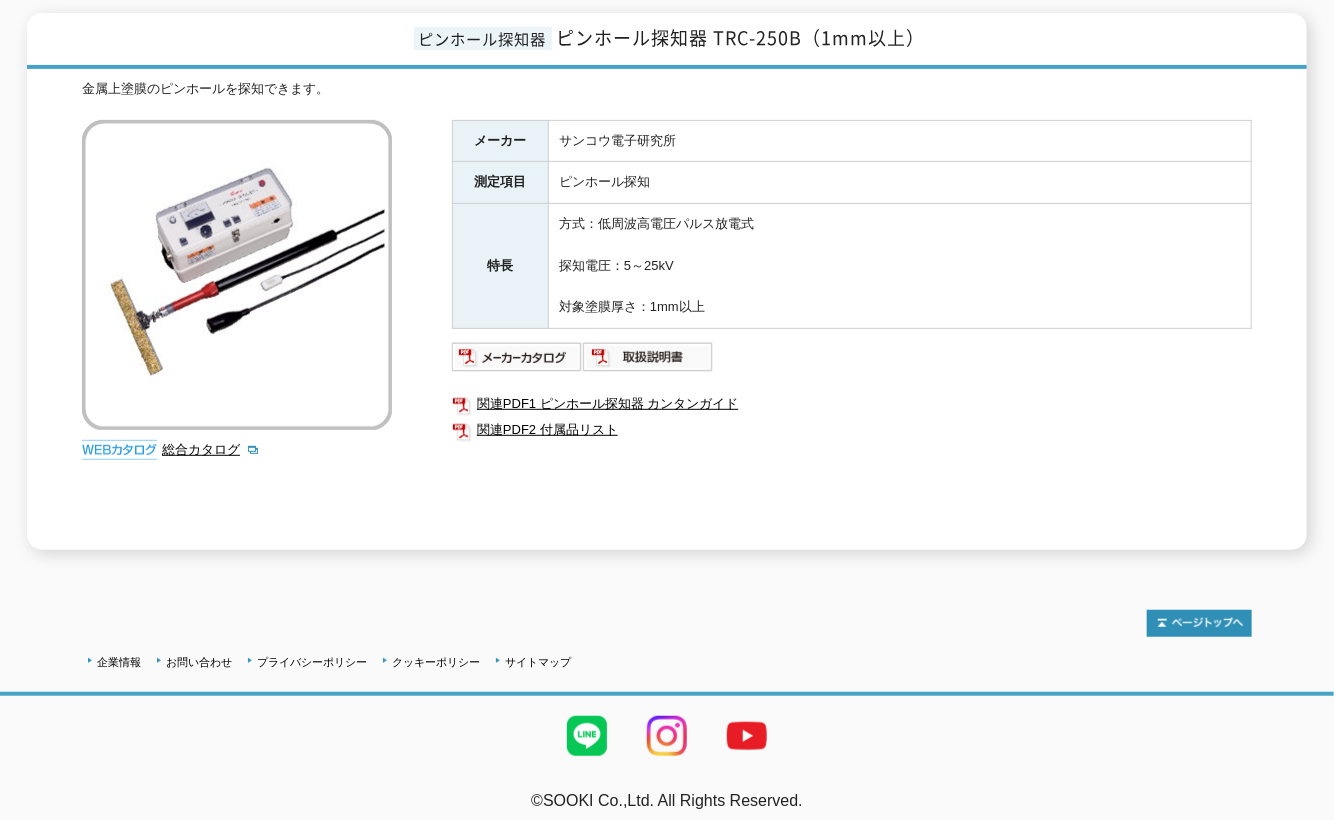 click at bounding box center (517, 357) 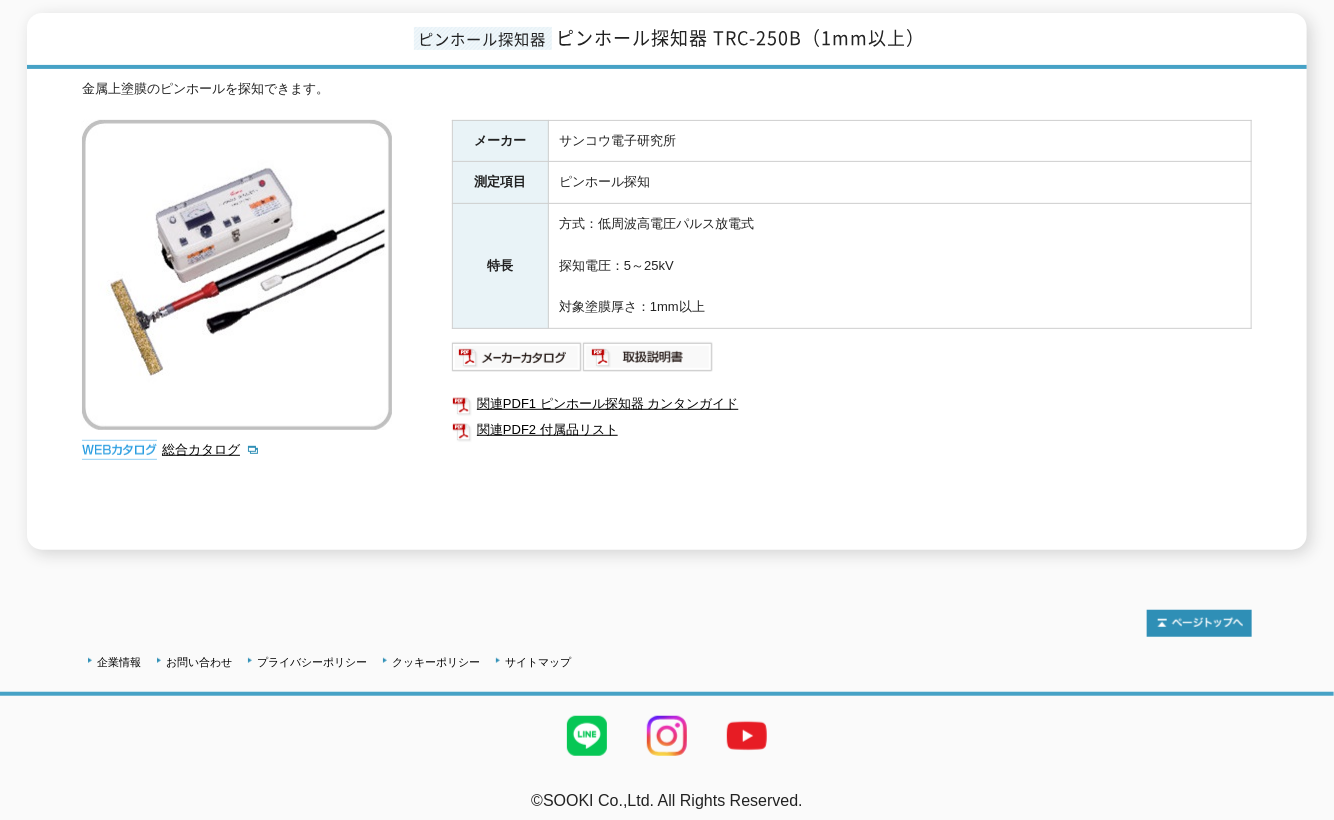 click at bounding box center [648, 357] 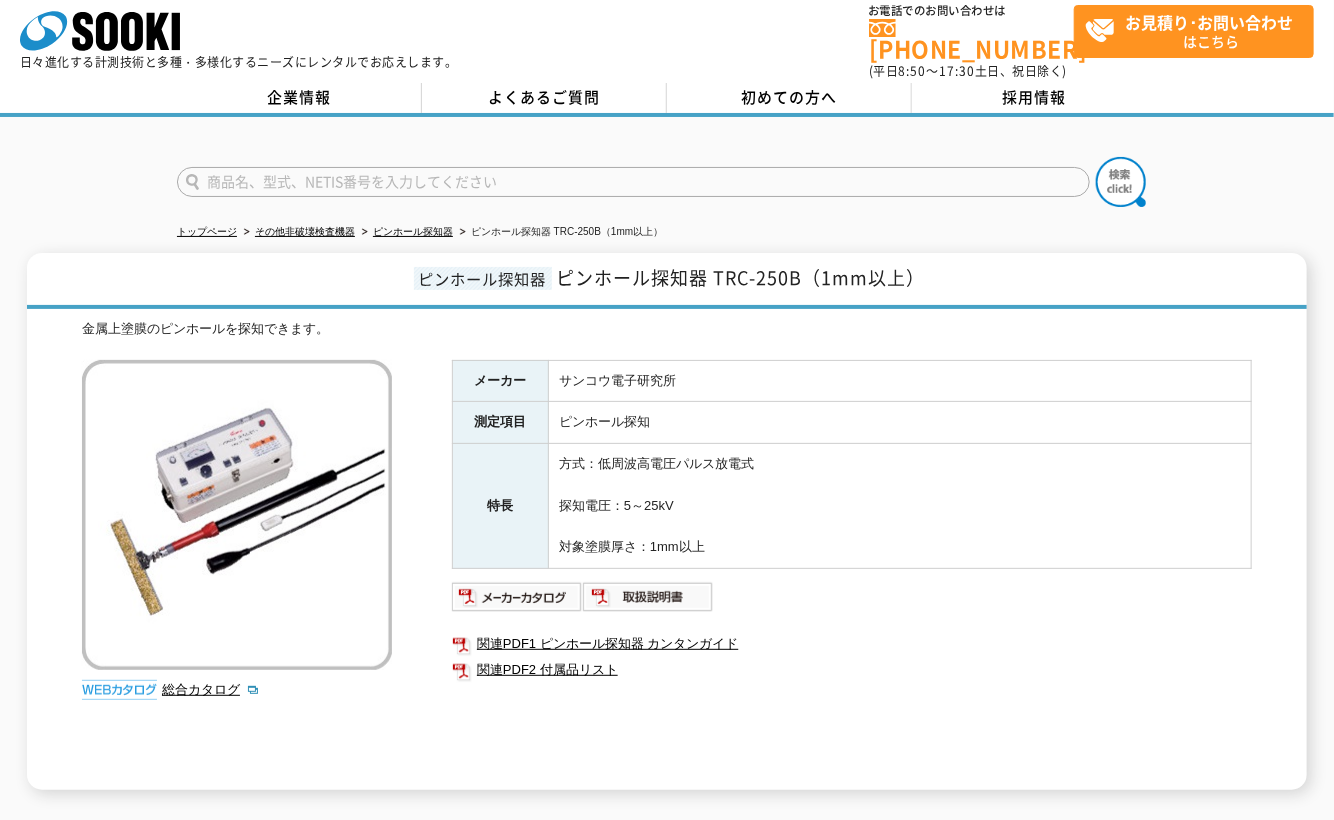 scroll, scrollTop: 0, scrollLeft: 0, axis: both 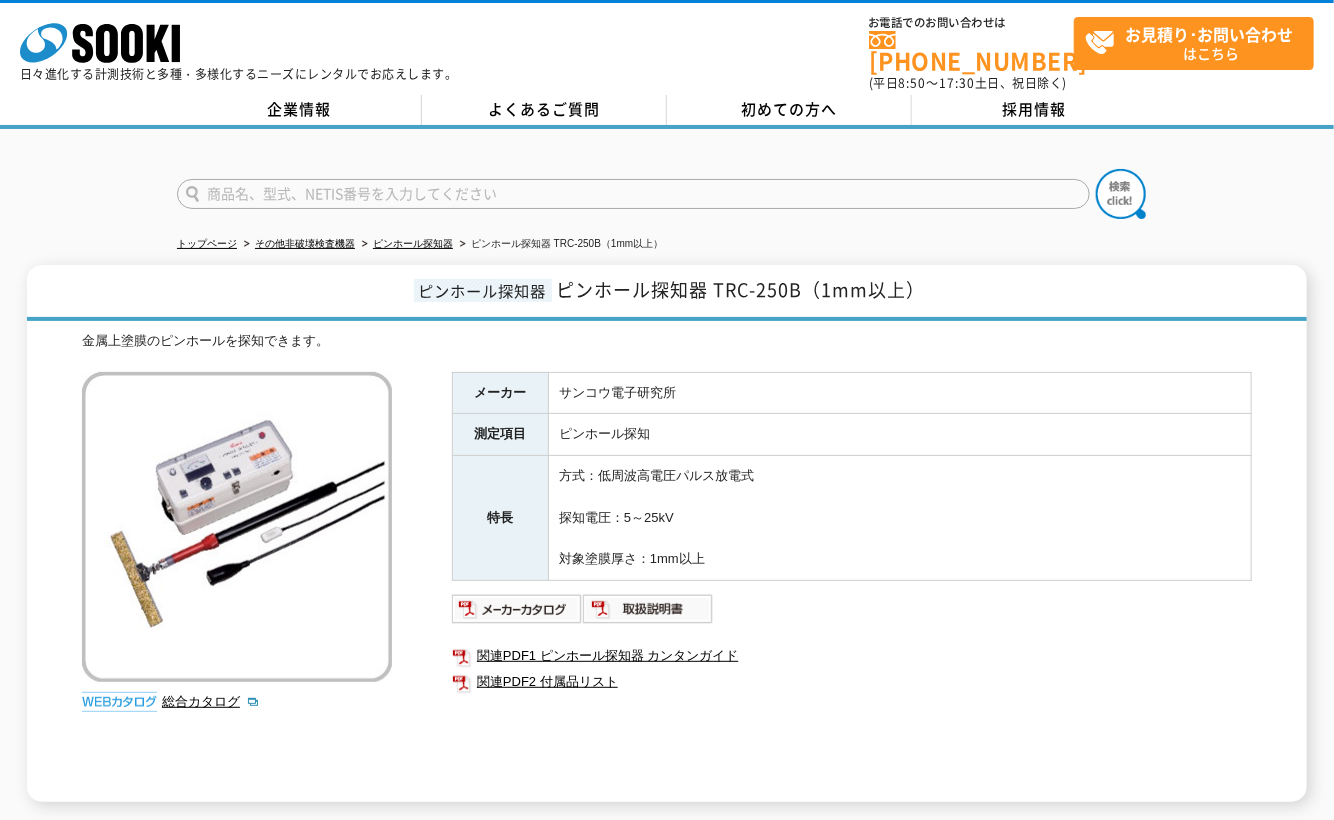 click on "お見積り･お問い合わせ はこちら" at bounding box center [1199, 43] 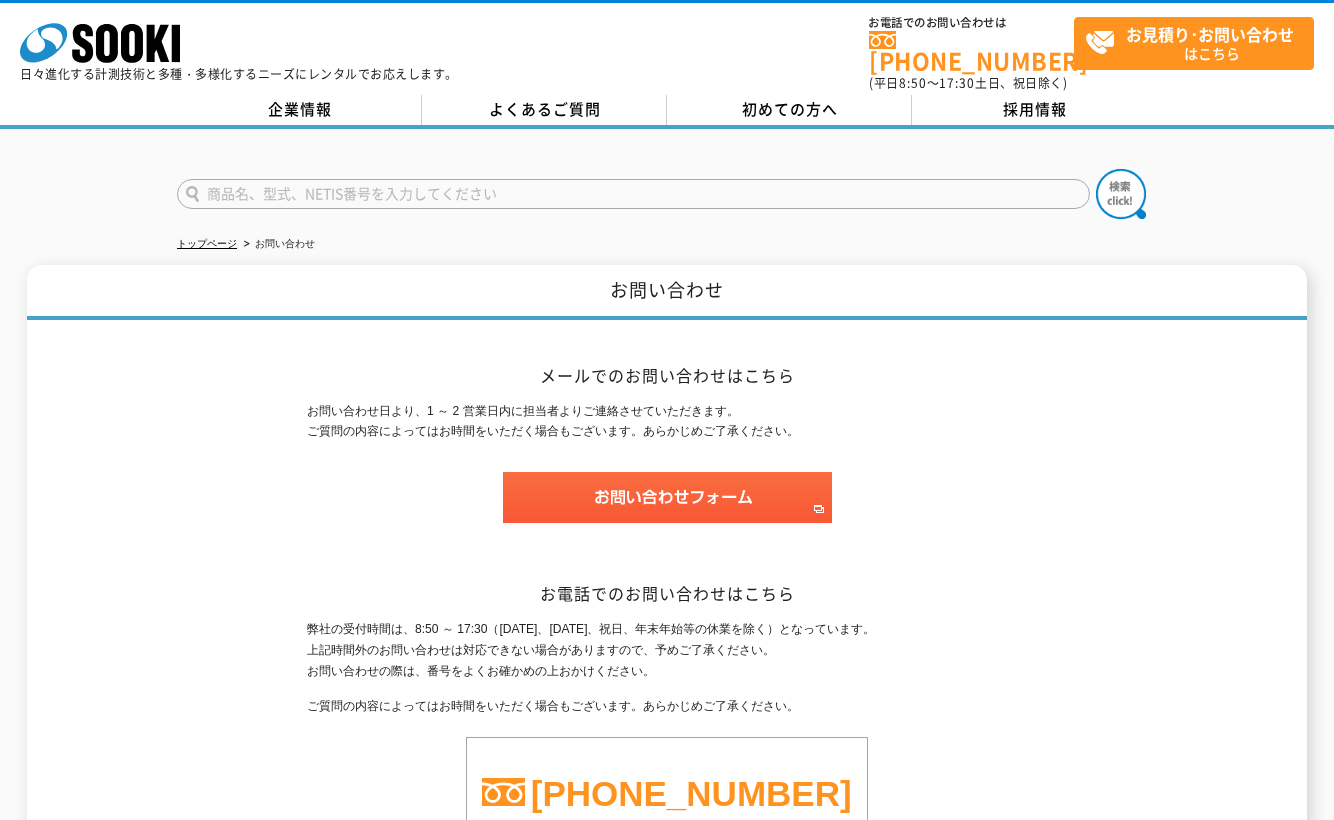 scroll, scrollTop: 0, scrollLeft: 0, axis: both 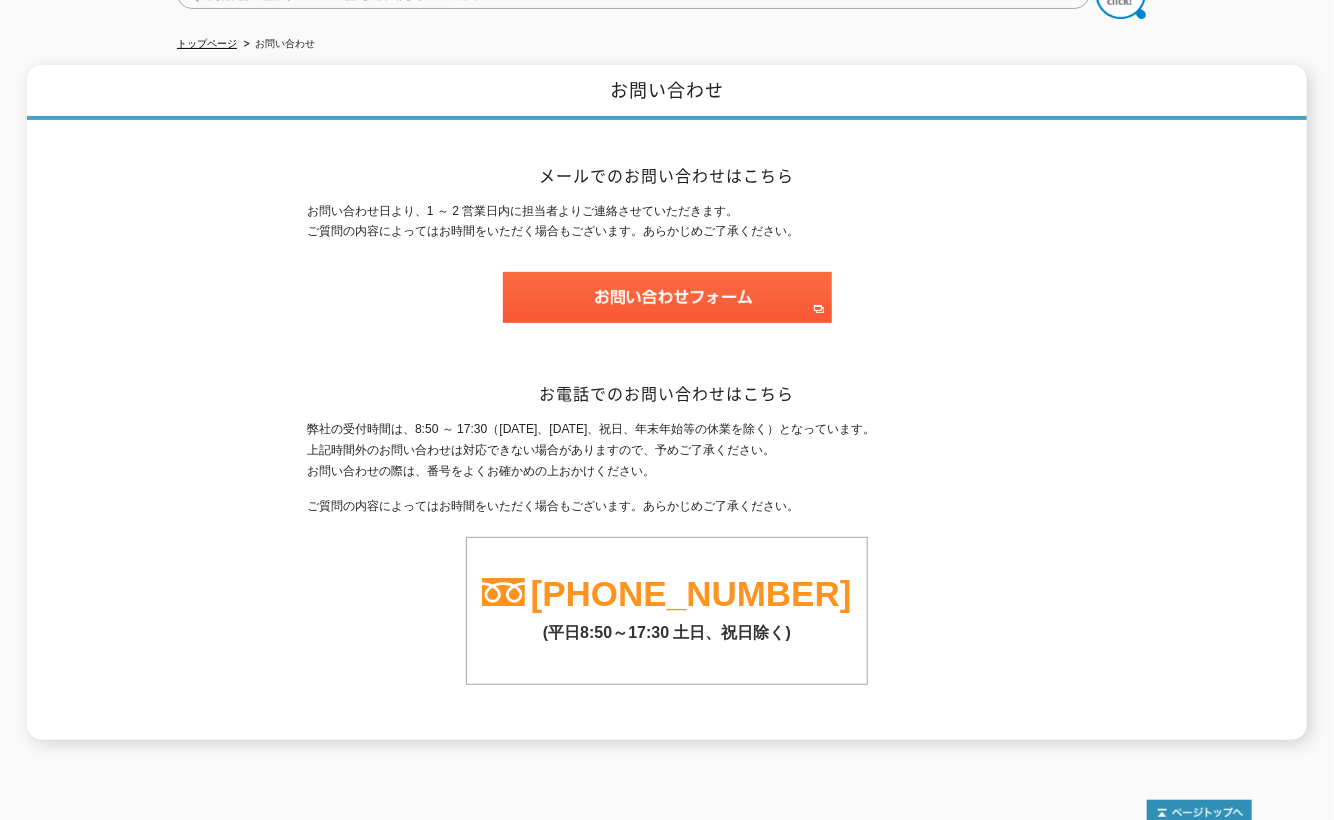 click at bounding box center (667, 297) 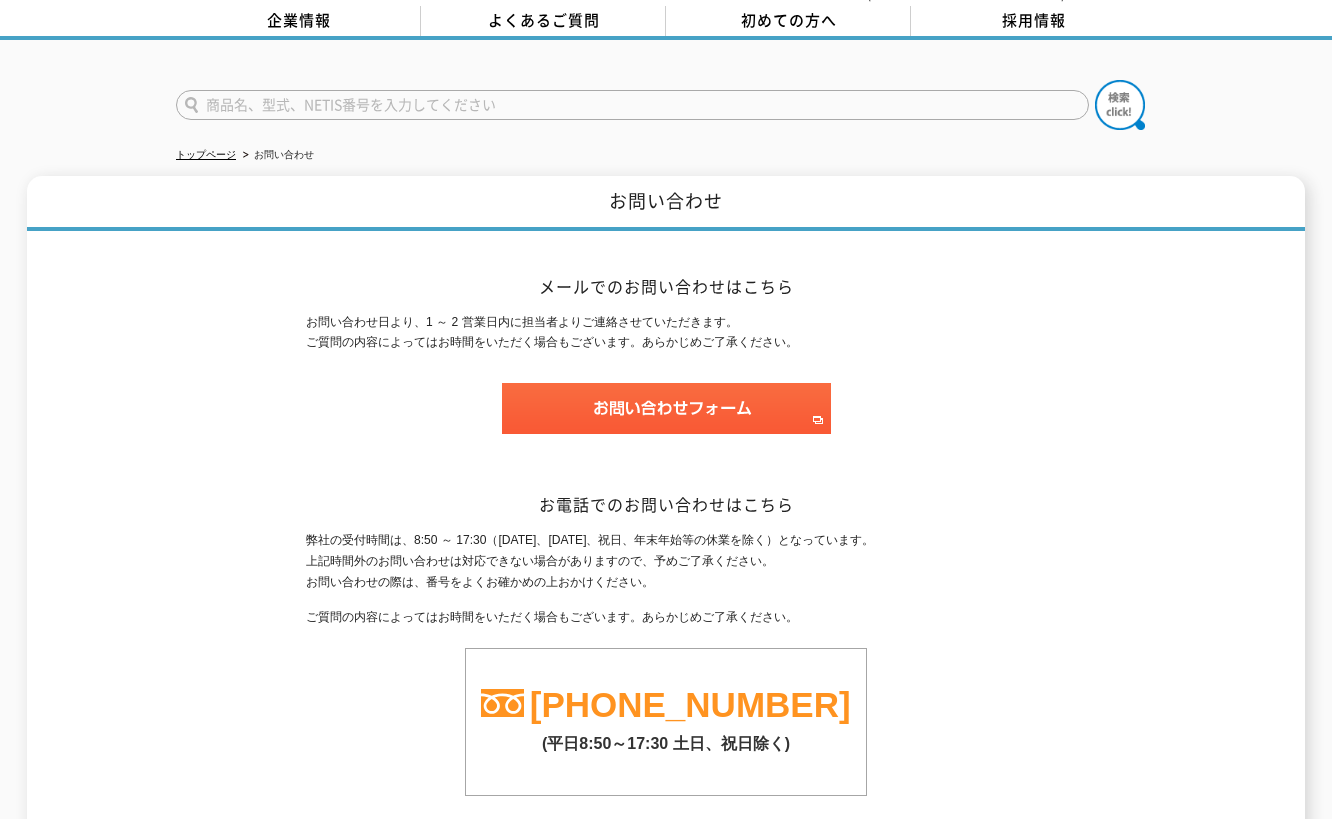 scroll, scrollTop: 0, scrollLeft: 0, axis: both 